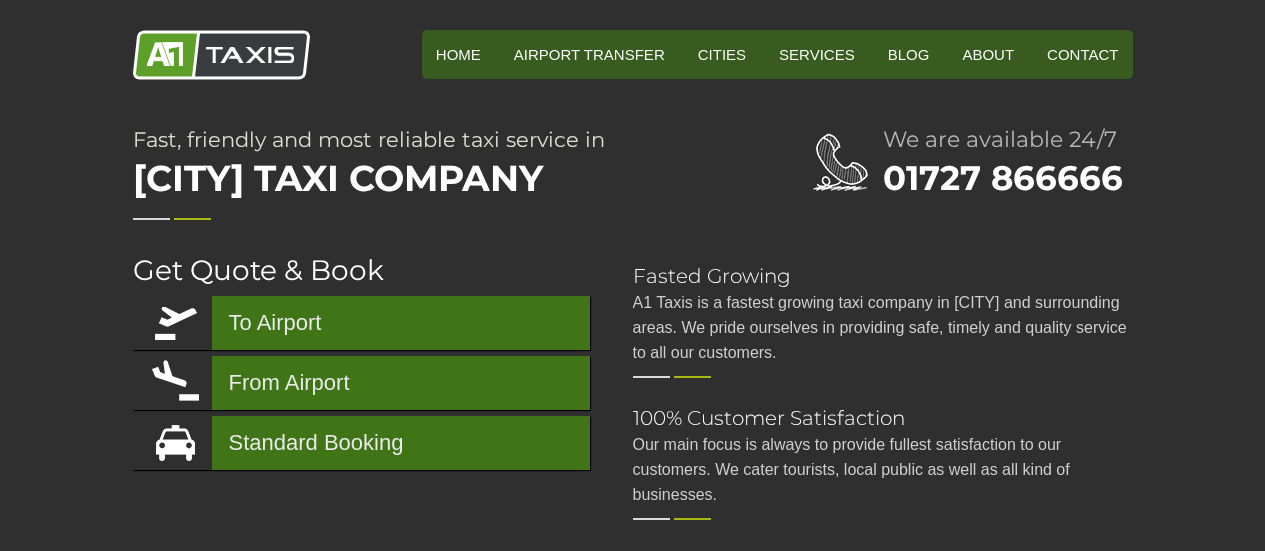 scroll, scrollTop: 0, scrollLeft: 0, axis: both 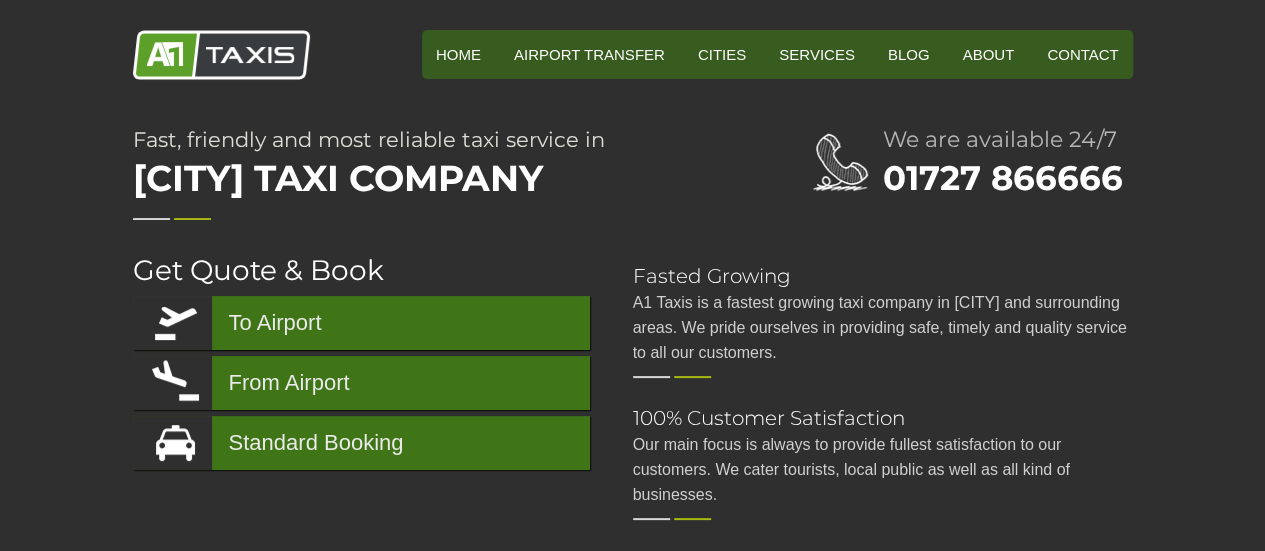 click on "To Airport" at bounding box center (361, 323) 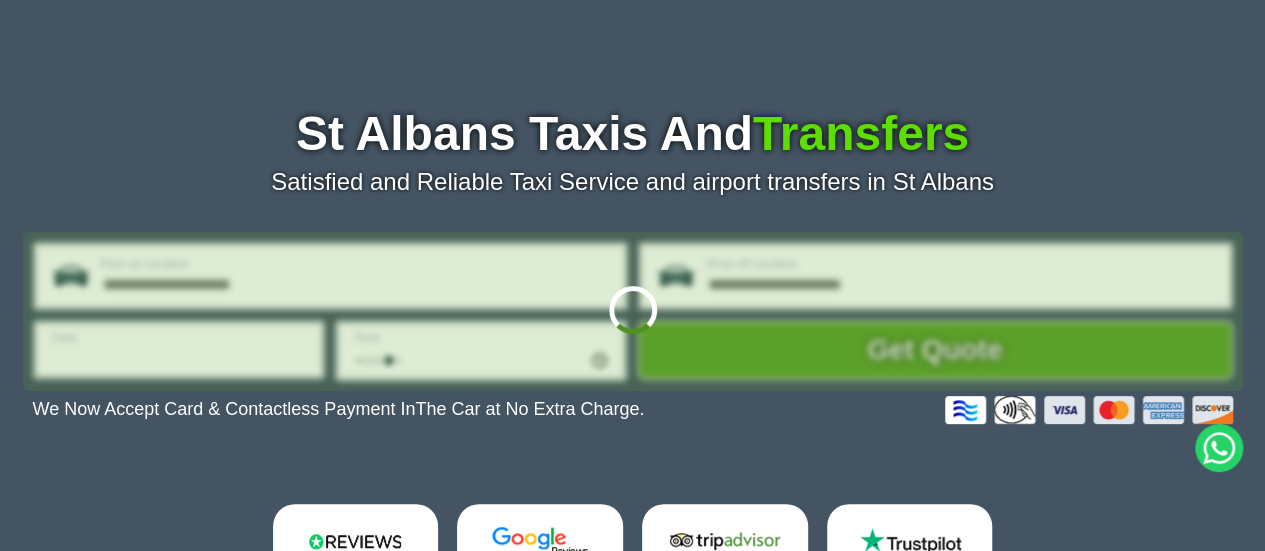 scroll, scrollTop: 203, scrollLeft: 0, axis: vertical 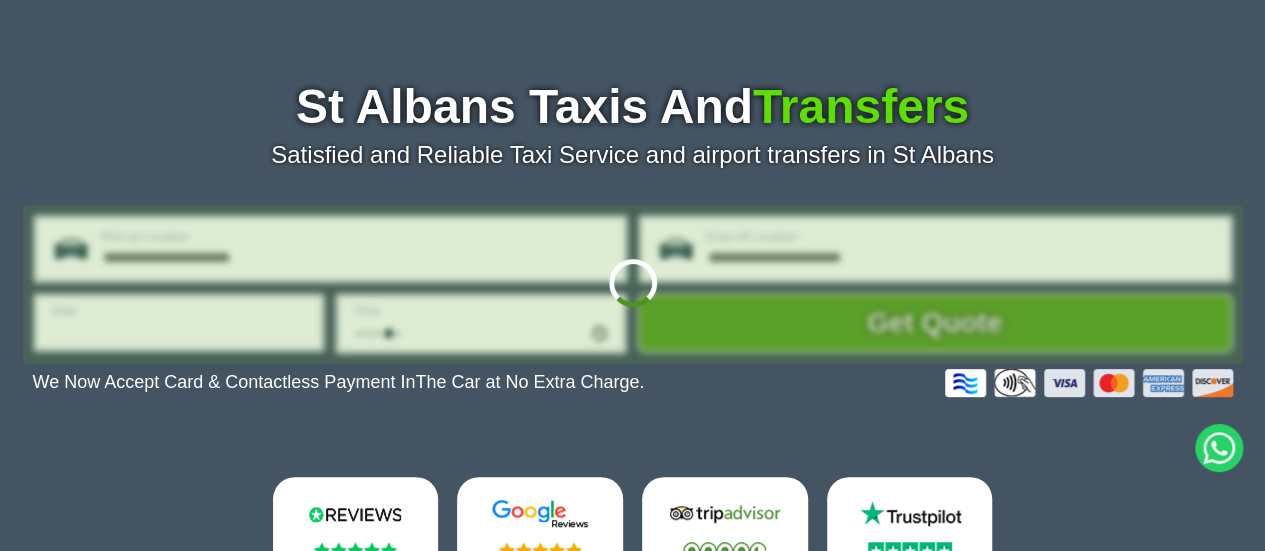 type on "**********" 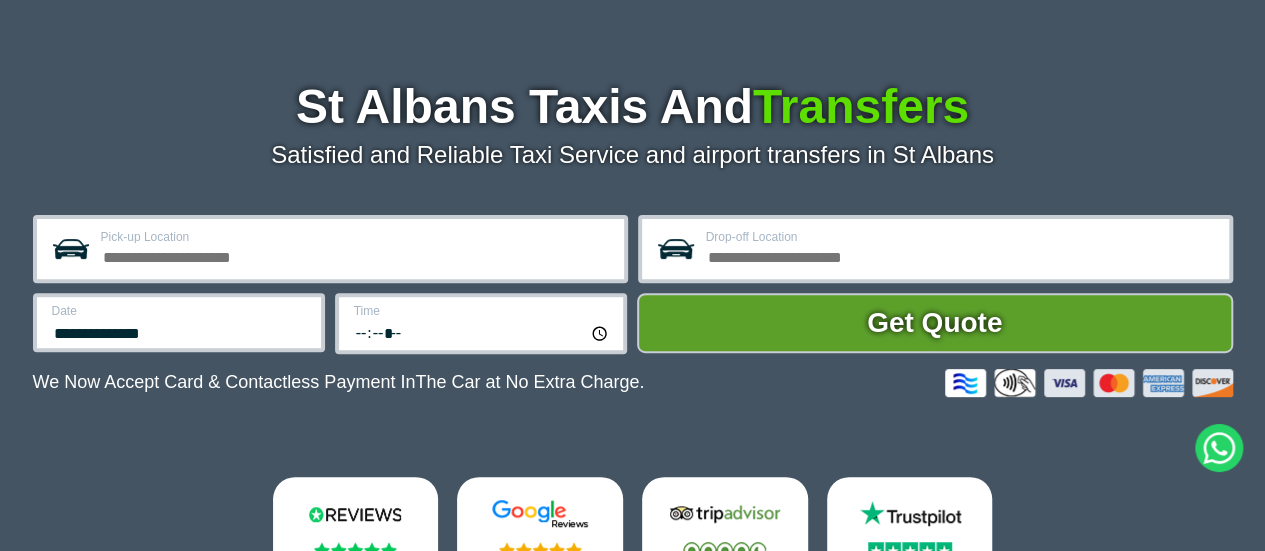 click on "Pick-up Location" at bounding box center [356, 255] 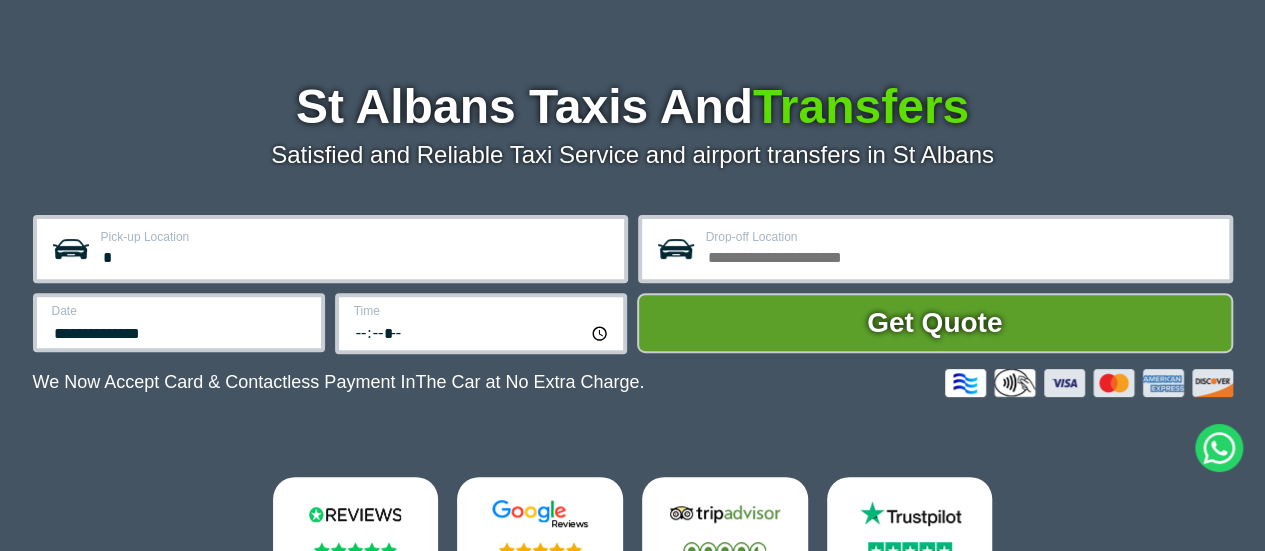 type on "*" 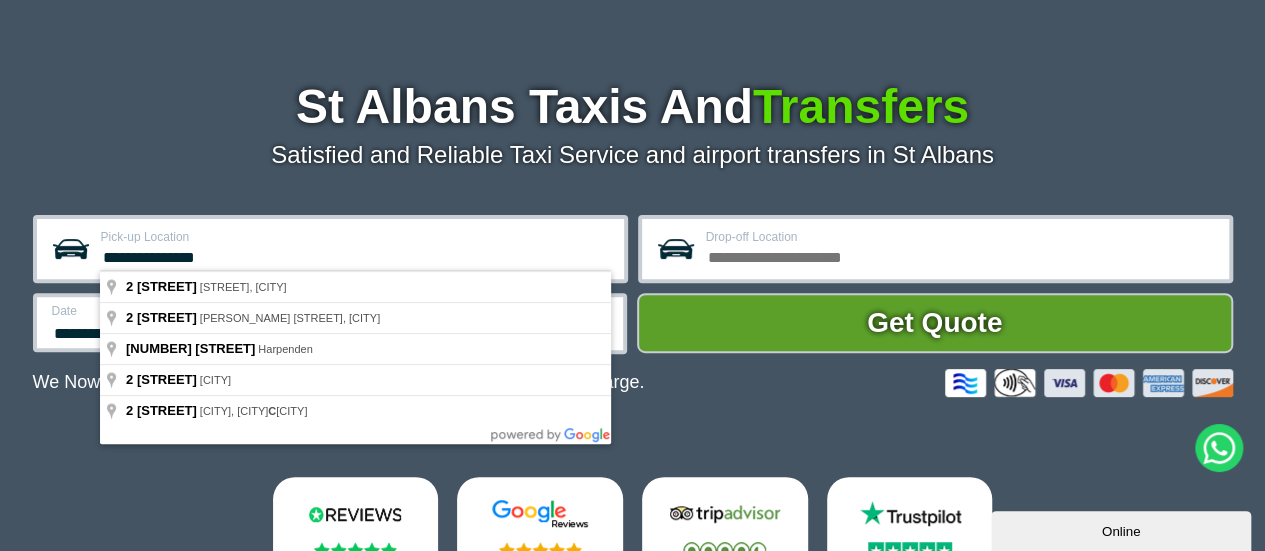 scroll, scrollTop: 0, scrollLeft: 0, axis: both 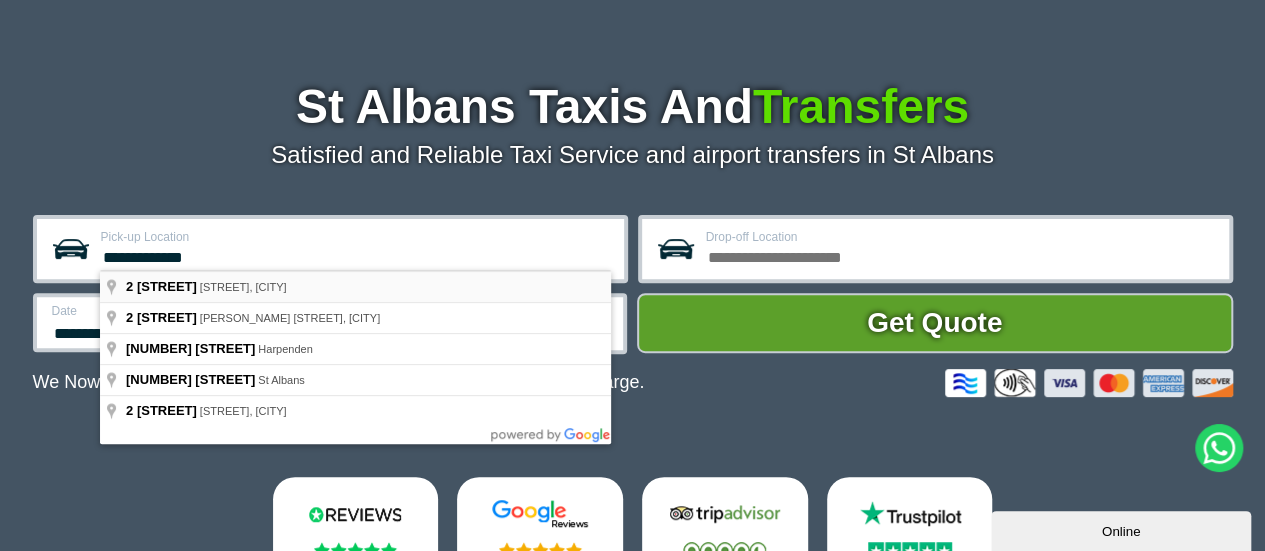 type on "**********" 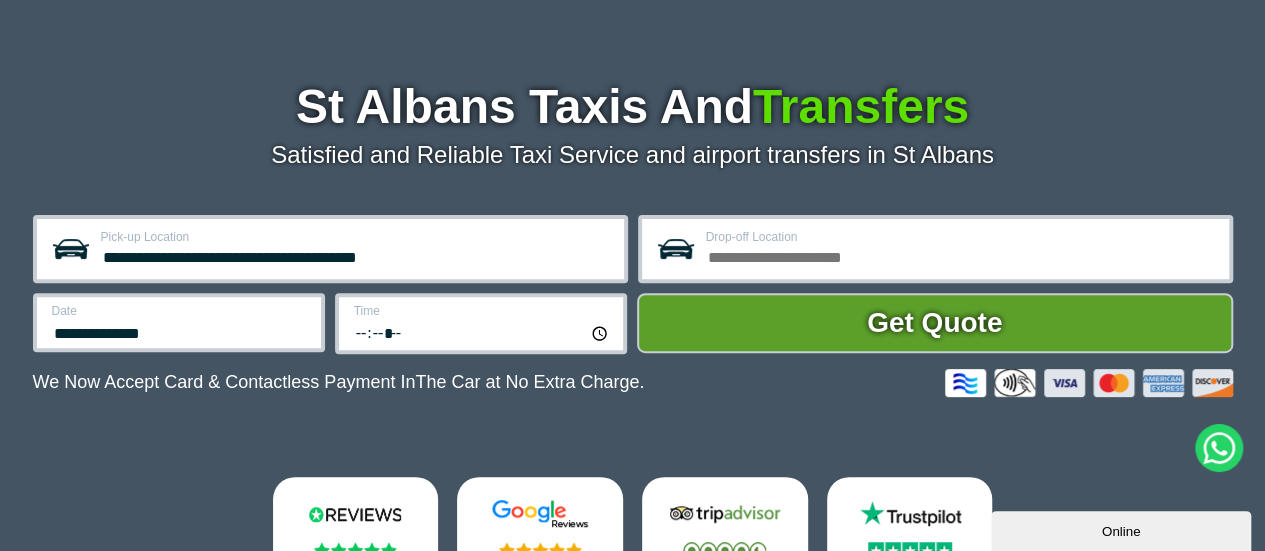 click on "Drop-off Location" at bounding box center (961, 255) 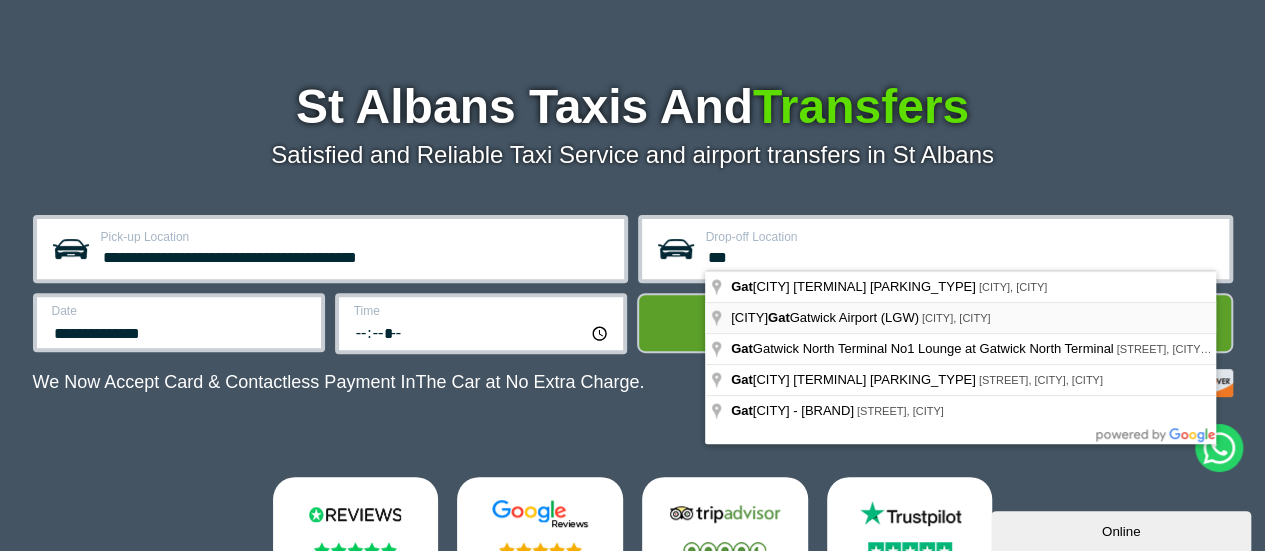 type on "**********" 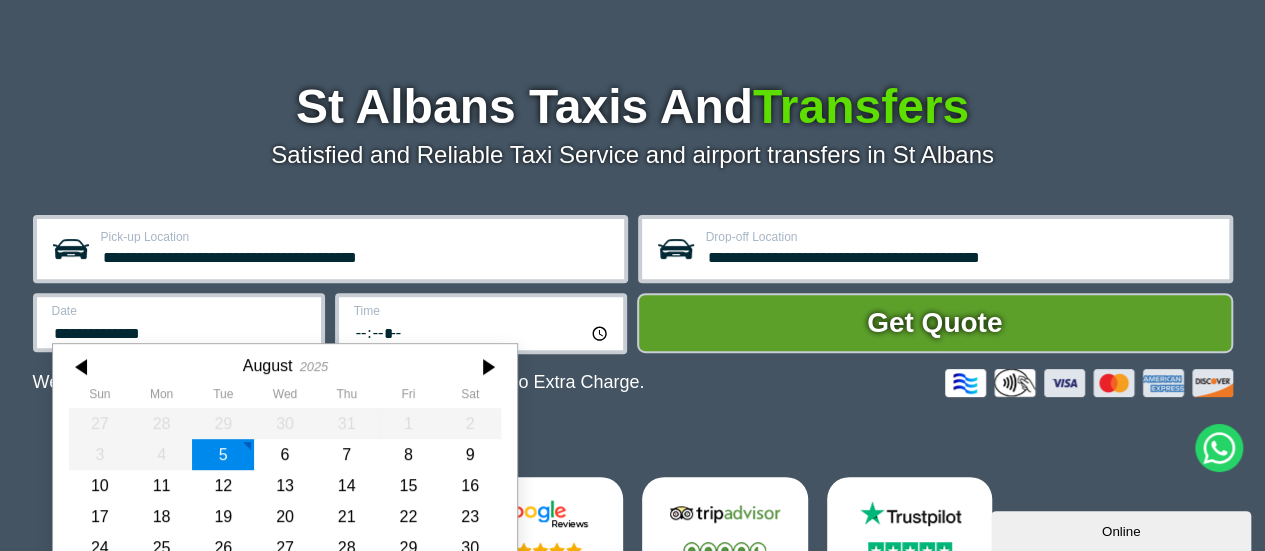 scroll, scrollTop: 279, scrollLeft: 0, axis: vertical 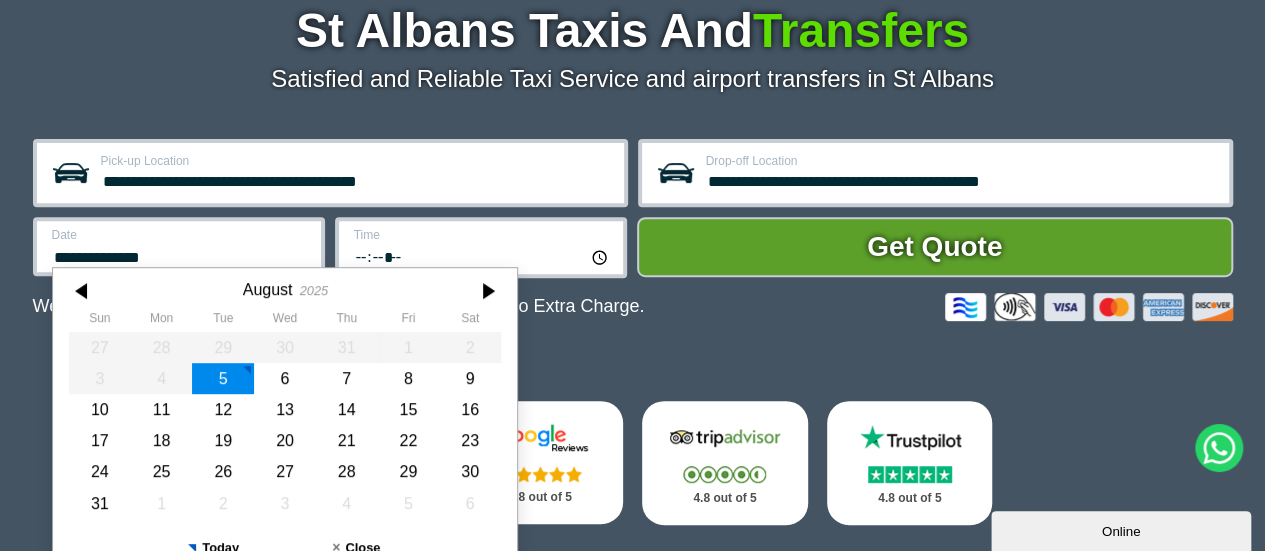 click on "**********" at bounding box center (179, 246) 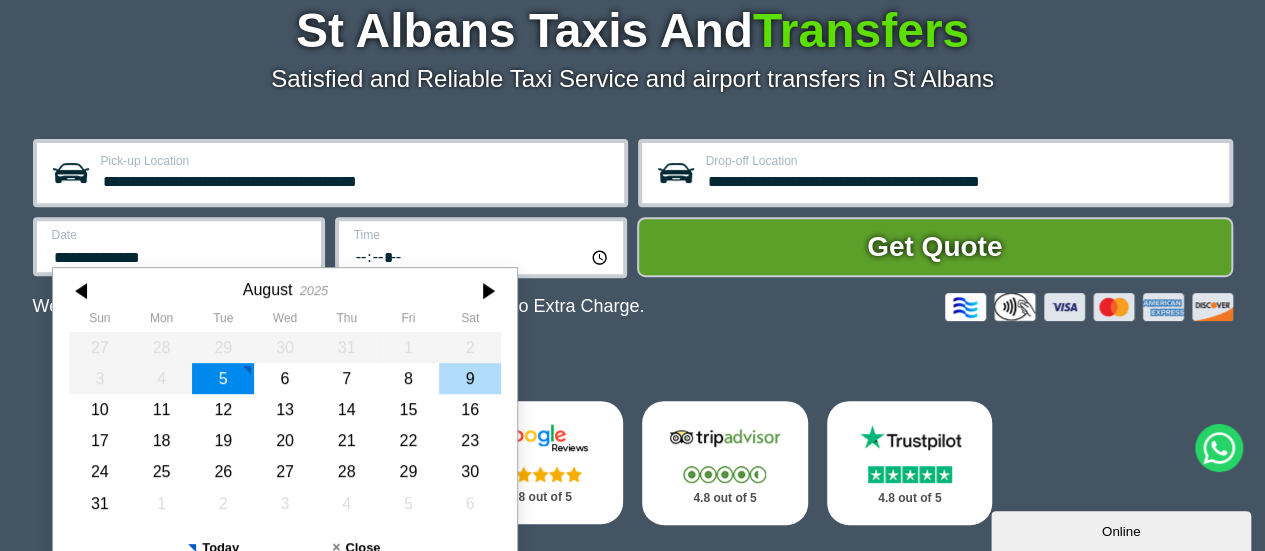 click on "9" at bounding box center [470, 378] 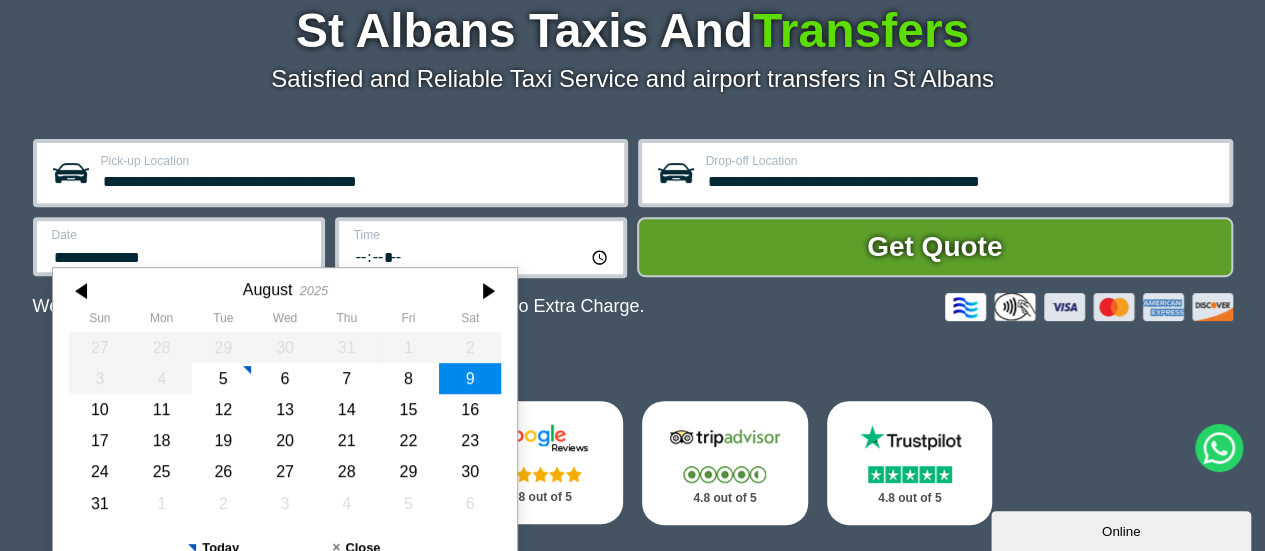 click on "**********" at bounding box center [180, 255] 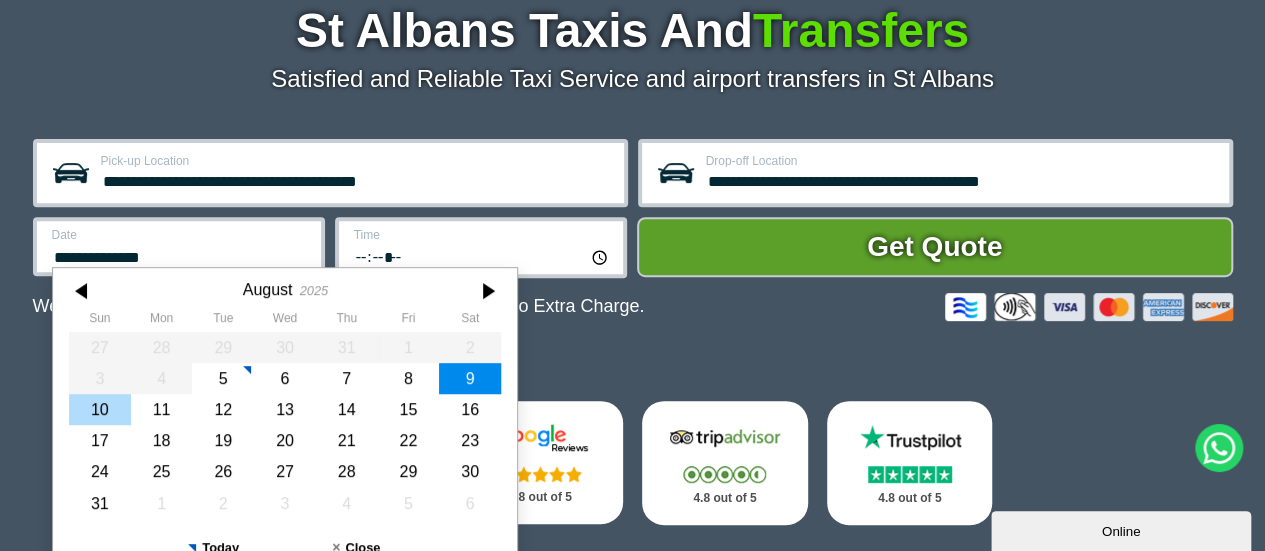 click on "10" at bounding box center (100, 409) 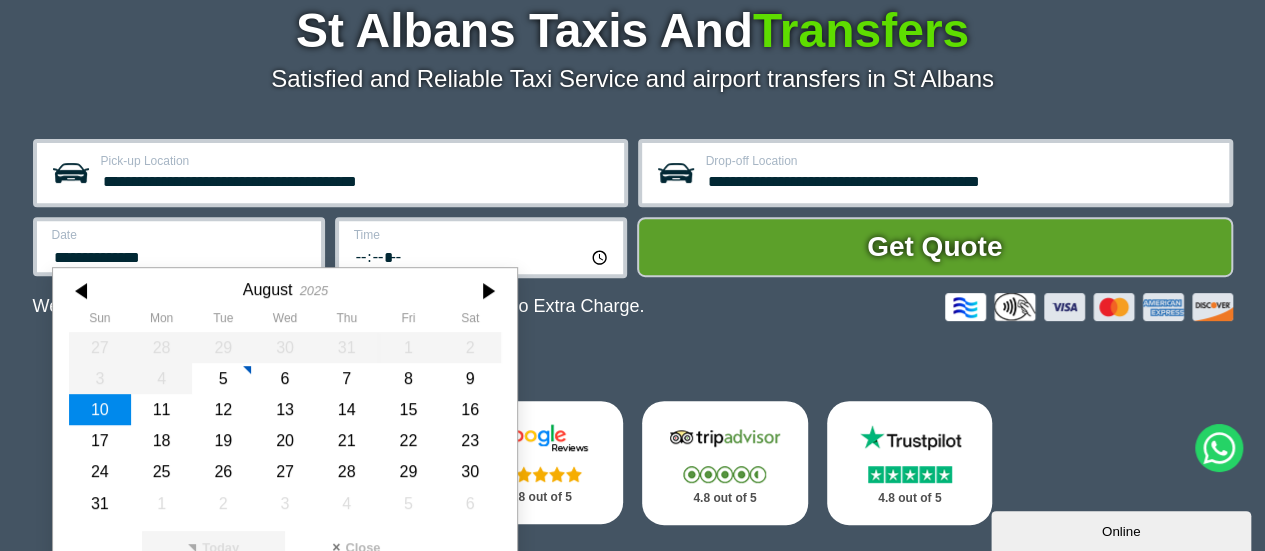 type on "**********" 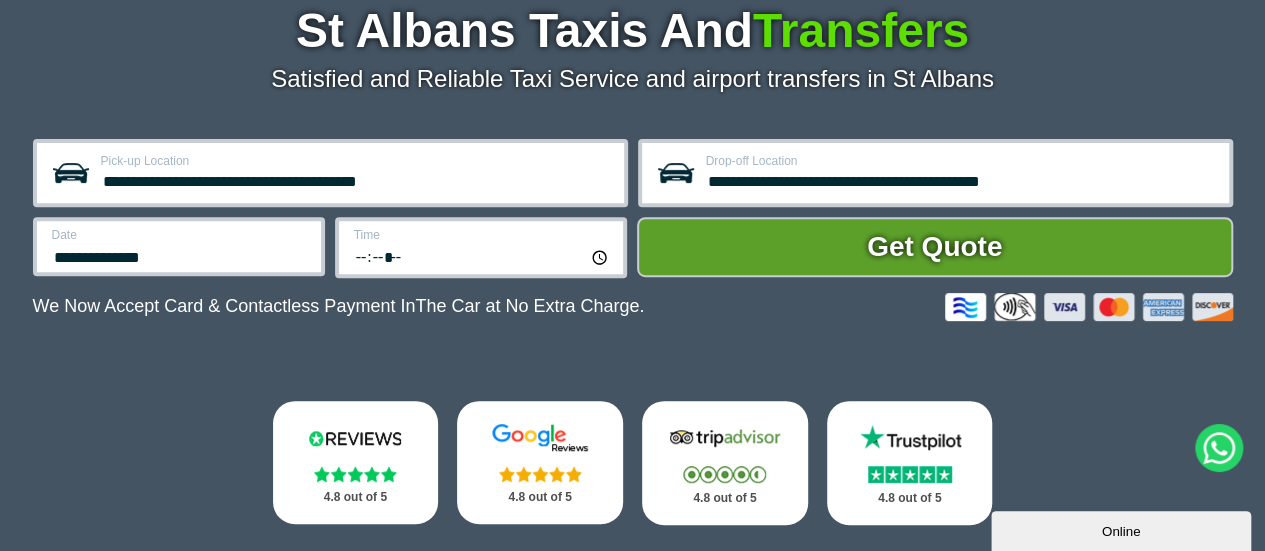click on "*****" at bounding box center (482, 256) 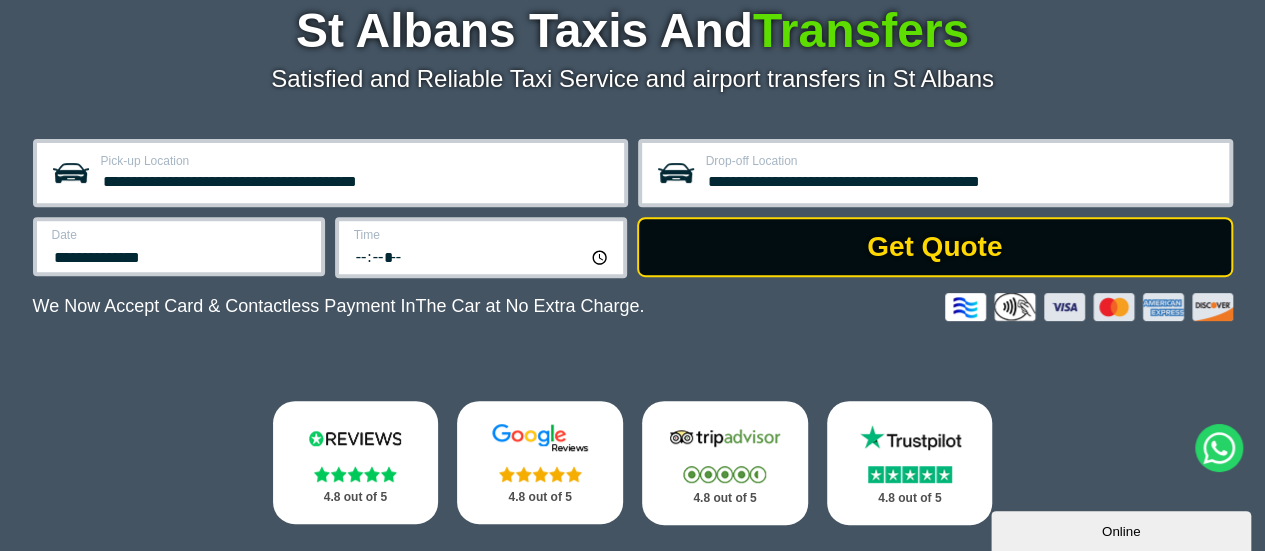 click on "Get Quote" at bounding box center [935, 247] 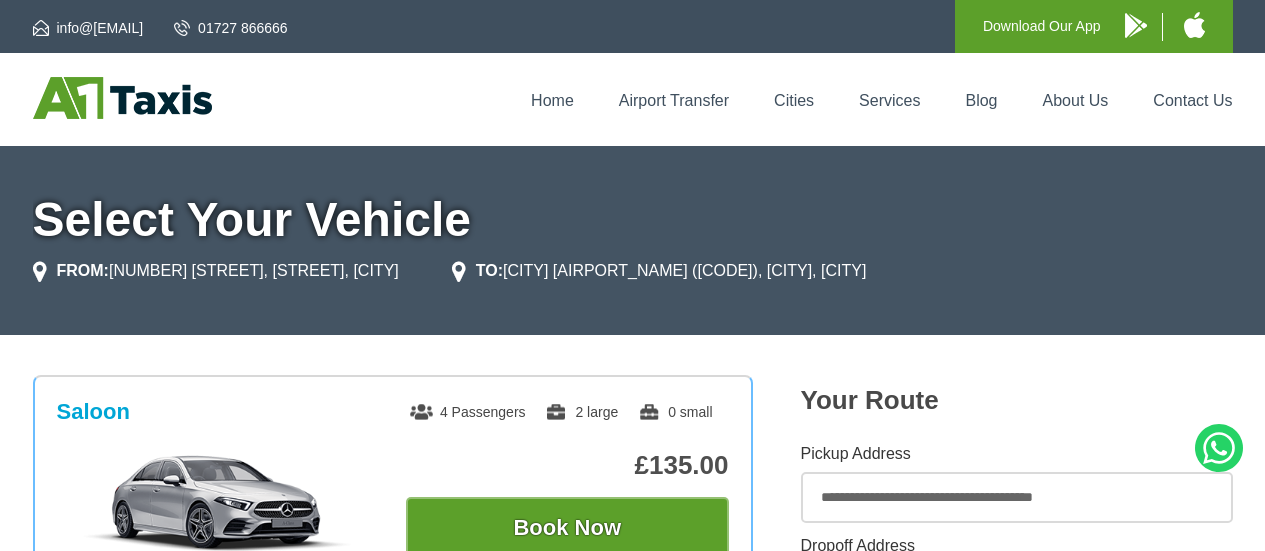 scroll, scrollTop: 0, scrollLeft: 0, axis: both 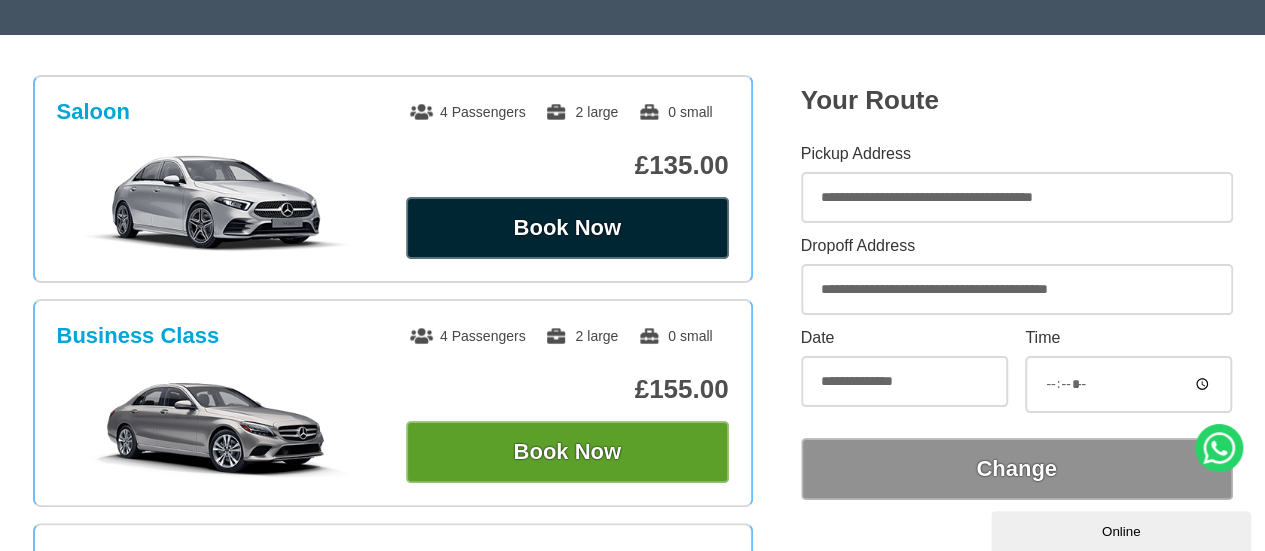 click on "Book Now" at bounding box center [567, 228] 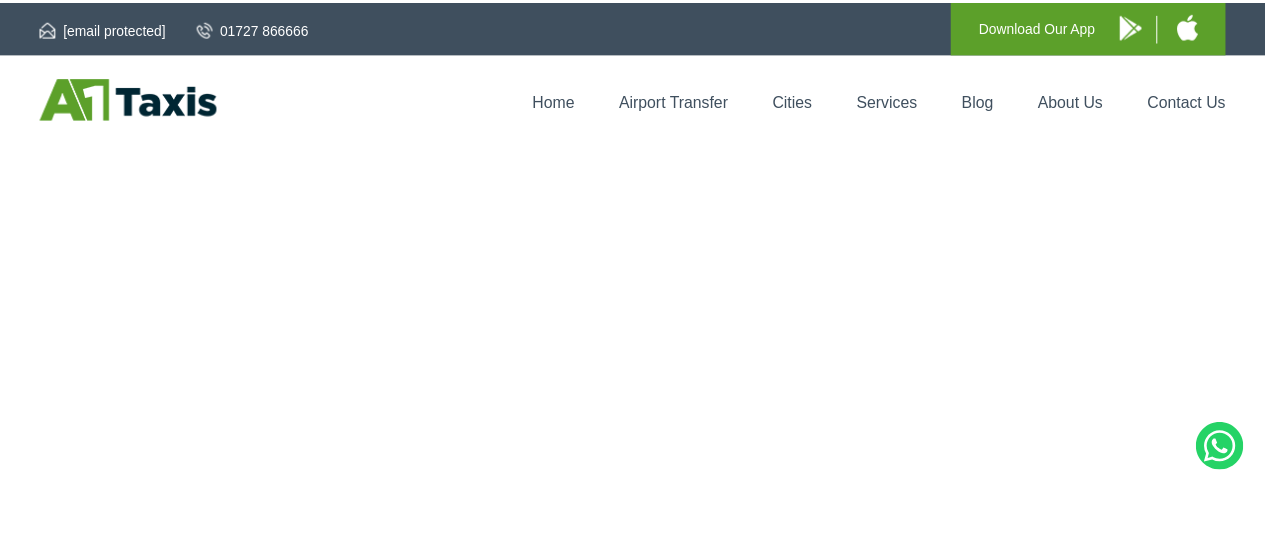 scroll, scrollTop: 0, scrollLeft: 0, axis: both 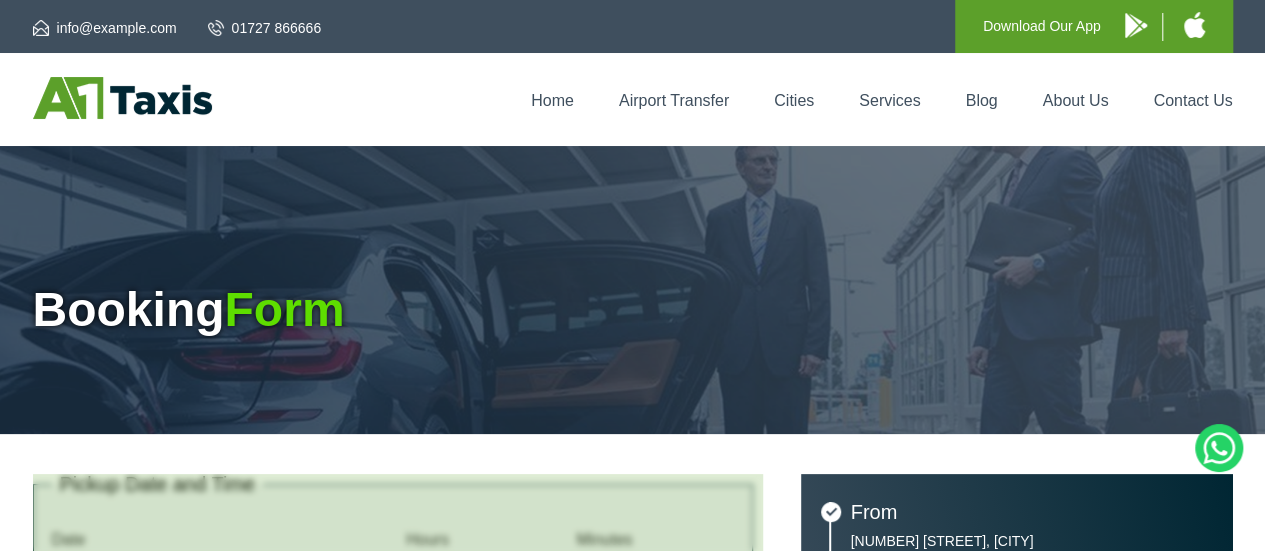 type on "**********" 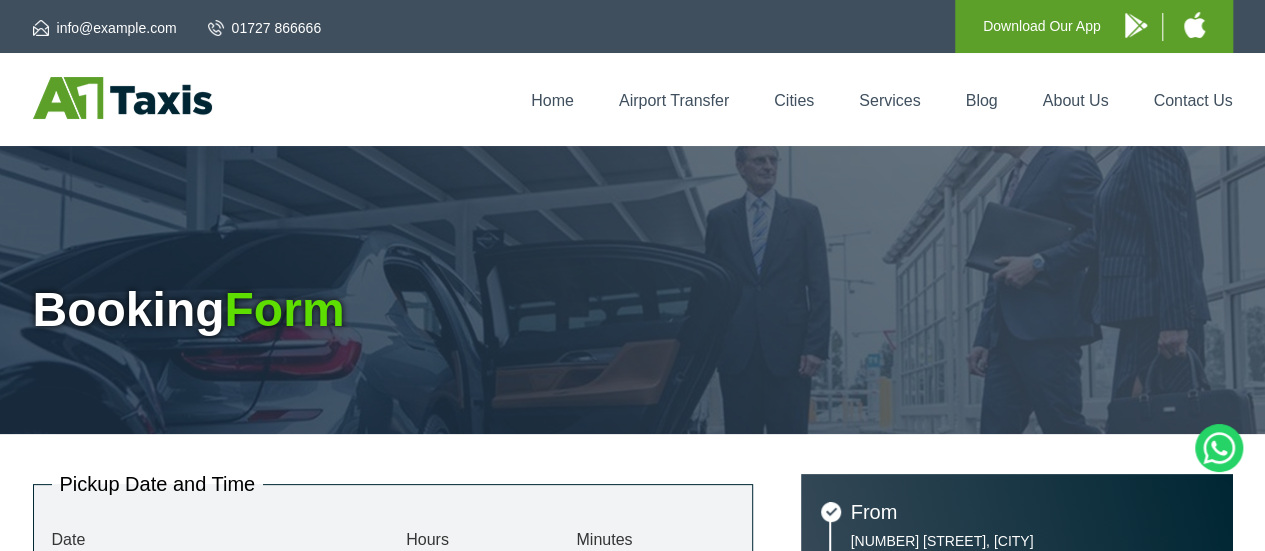 scroll, scrollTop: 300, scrollLeft: 0, axis: vertical 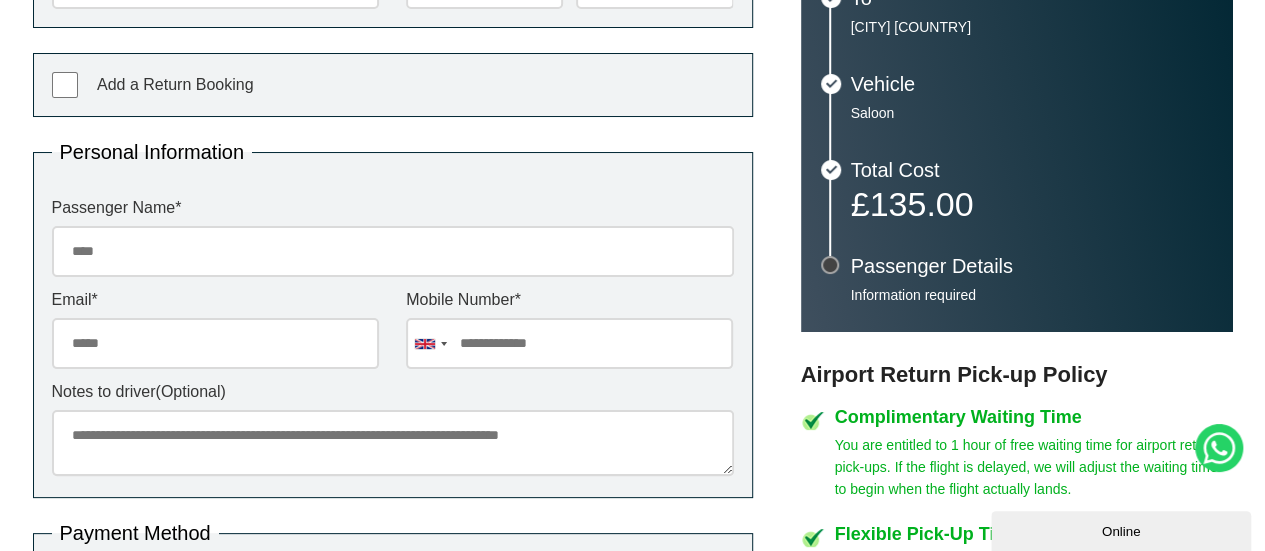 click on "Passenger Name  *" at bounding box center (393, 251) 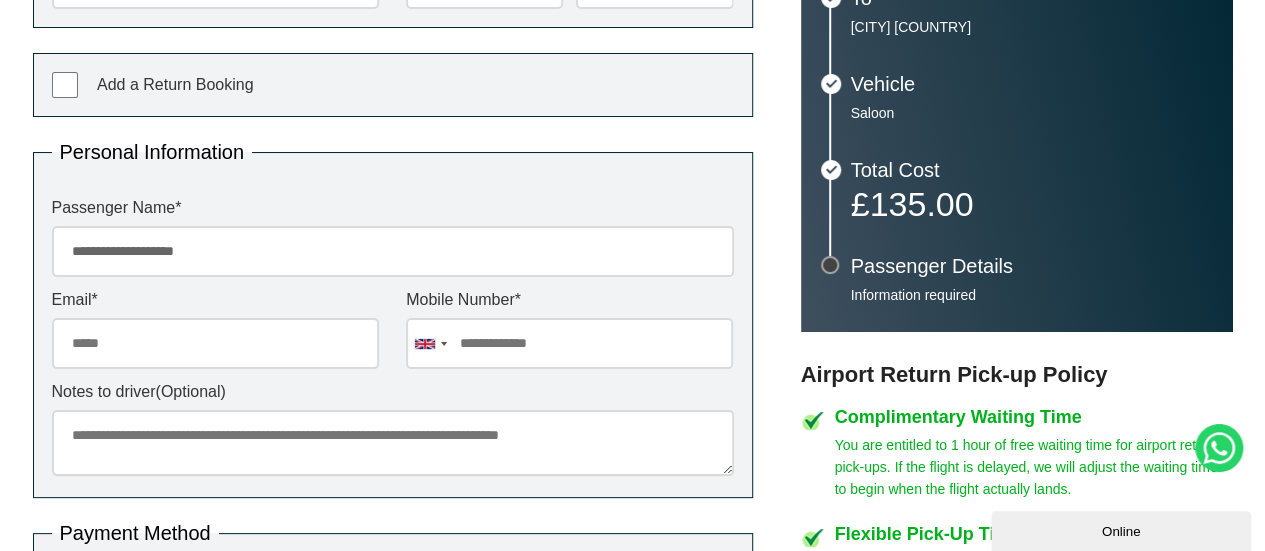 type on "**********" 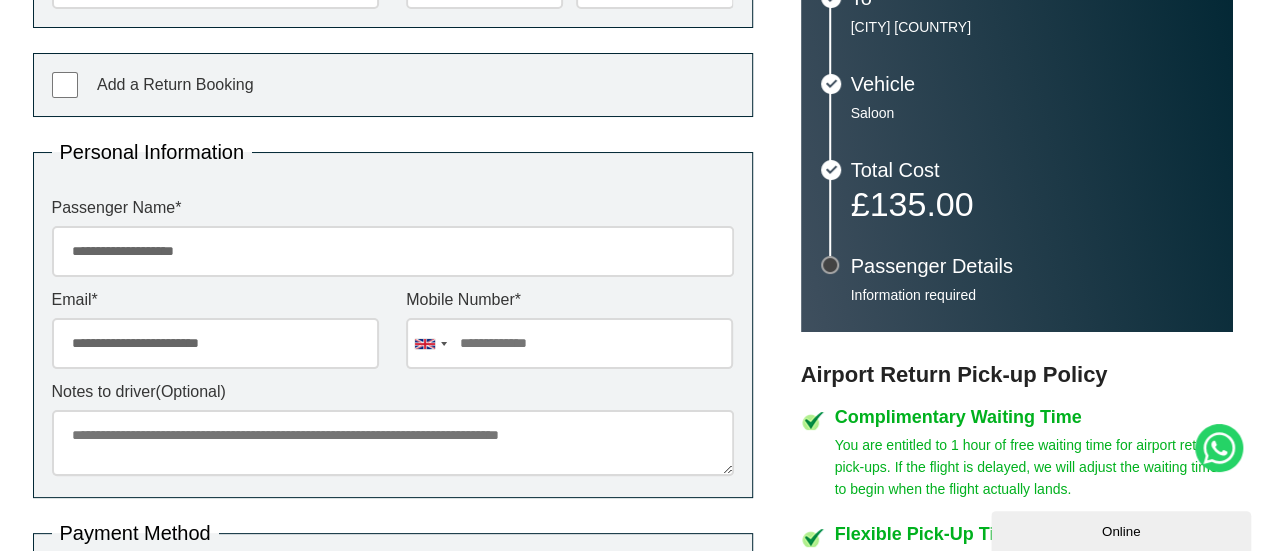 type on "**********" 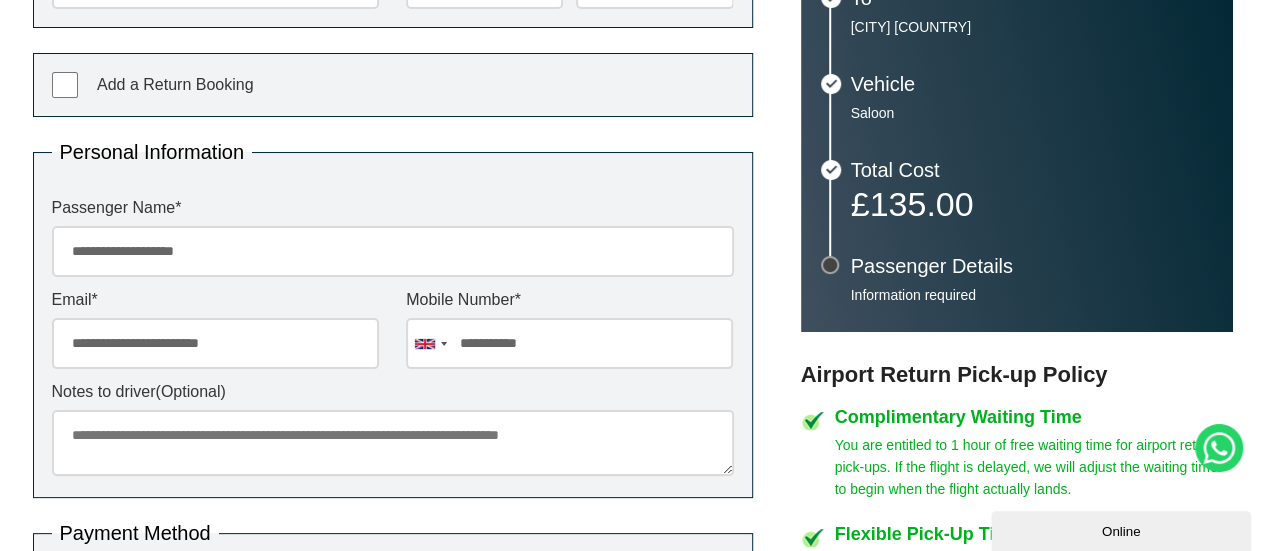 scroll, scrollTop: 800, scrollLeft: 0, axis: vertical 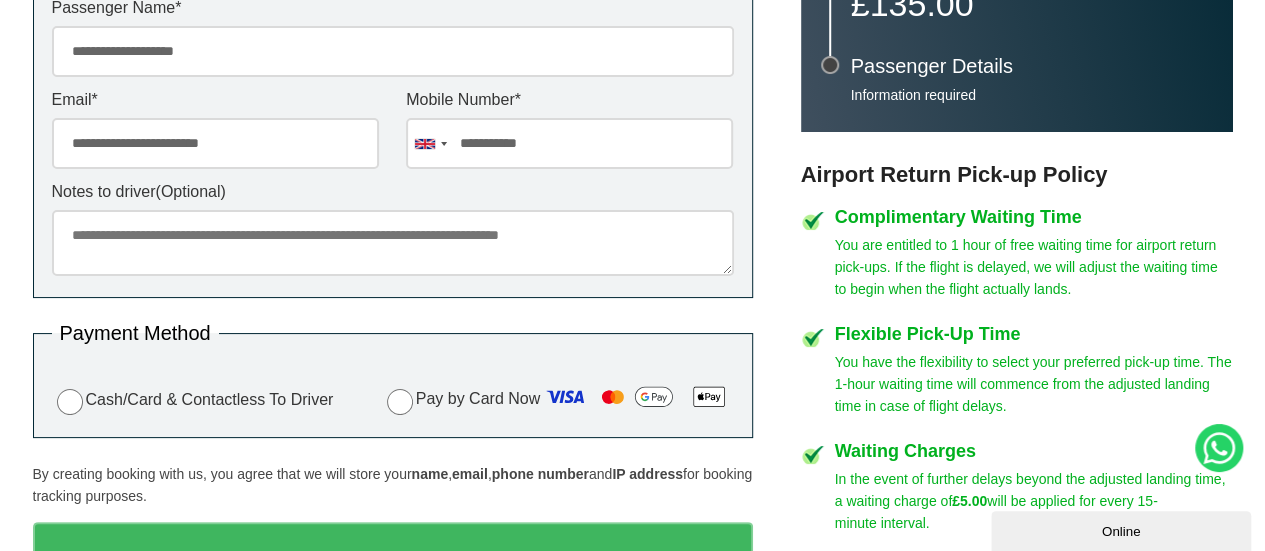 click on "Notes to driver  (Optional)" at bounding box center [393, 243] 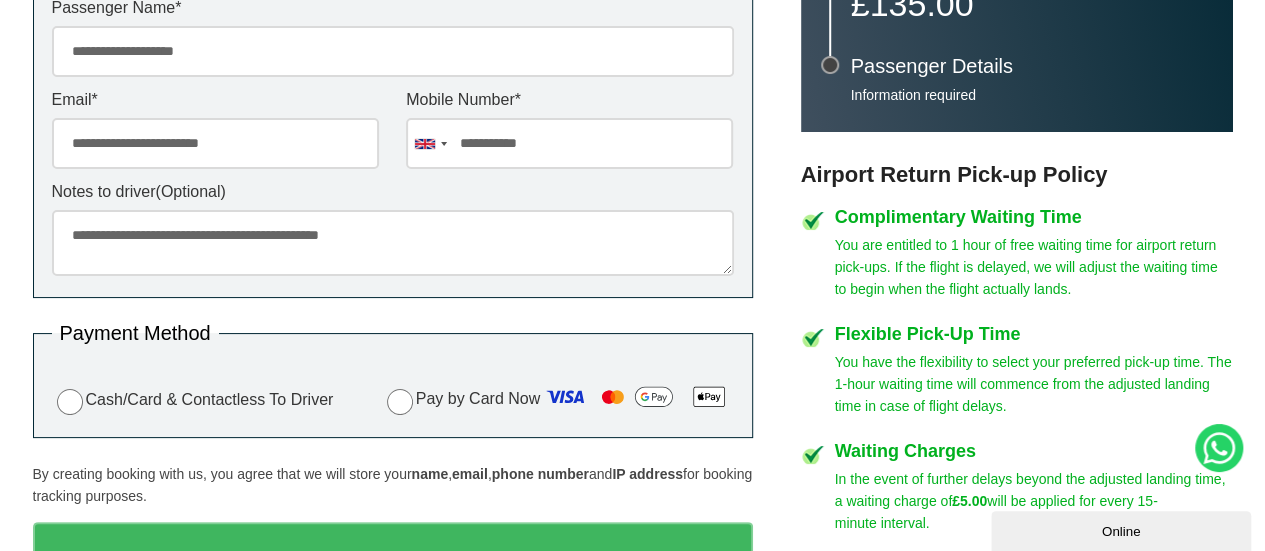 drag, startPoint x: 368, startPoint y: 238, endPoint x: 434, endPoint y: 239, distance: 66.007576 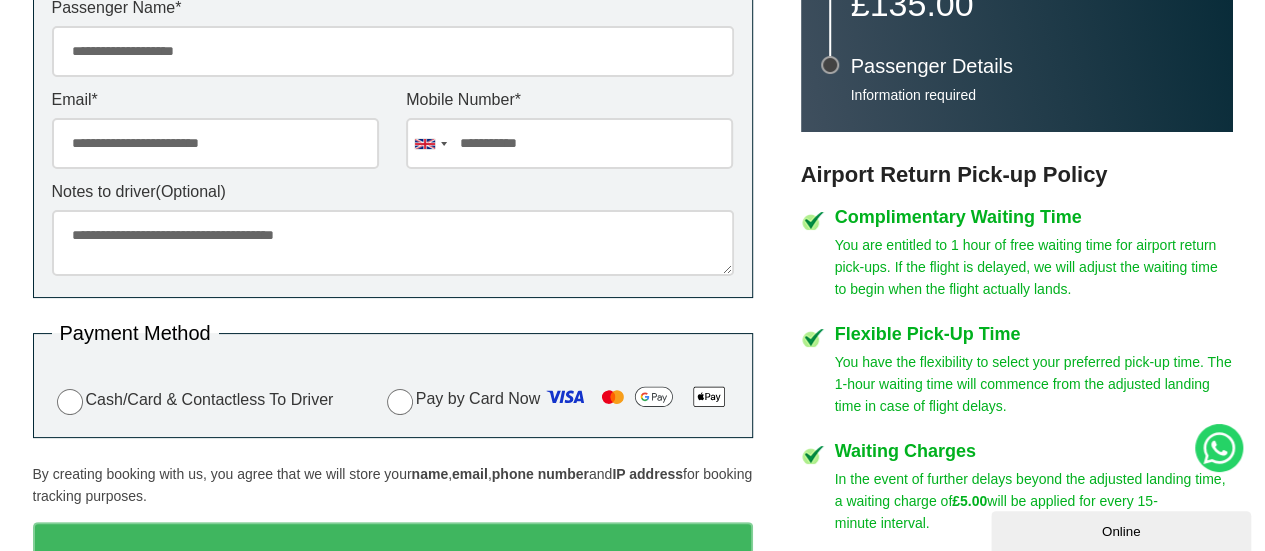 click on "**********" at bounding box center [393, 243] 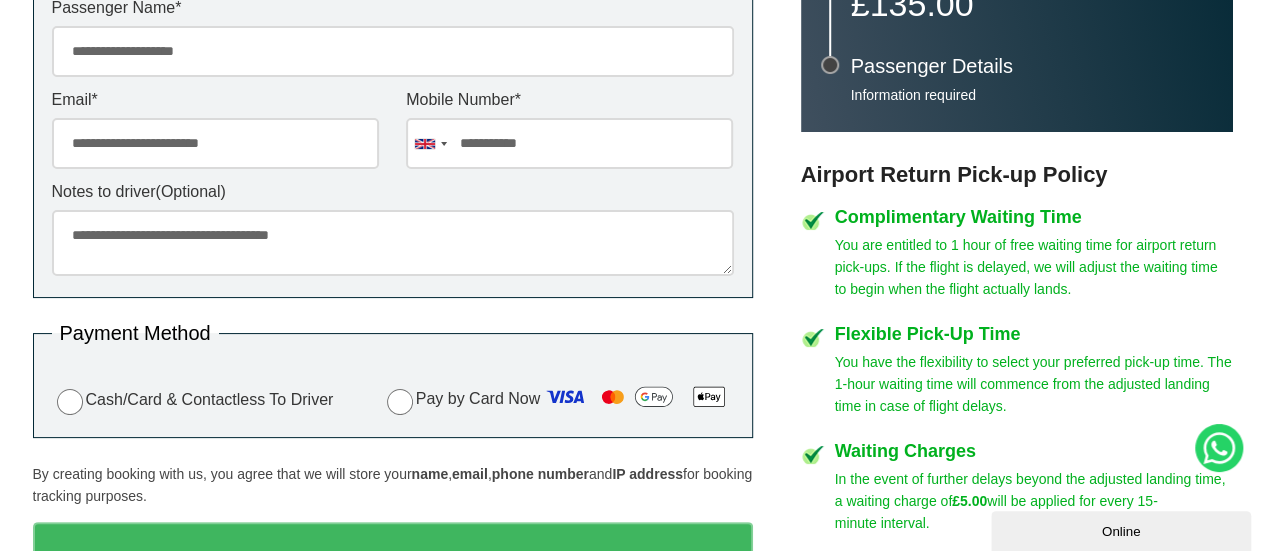 drag, startPoint x: 127, startPoint y: 240, endPoint x: 225, endPoint y: 240, distance: 98 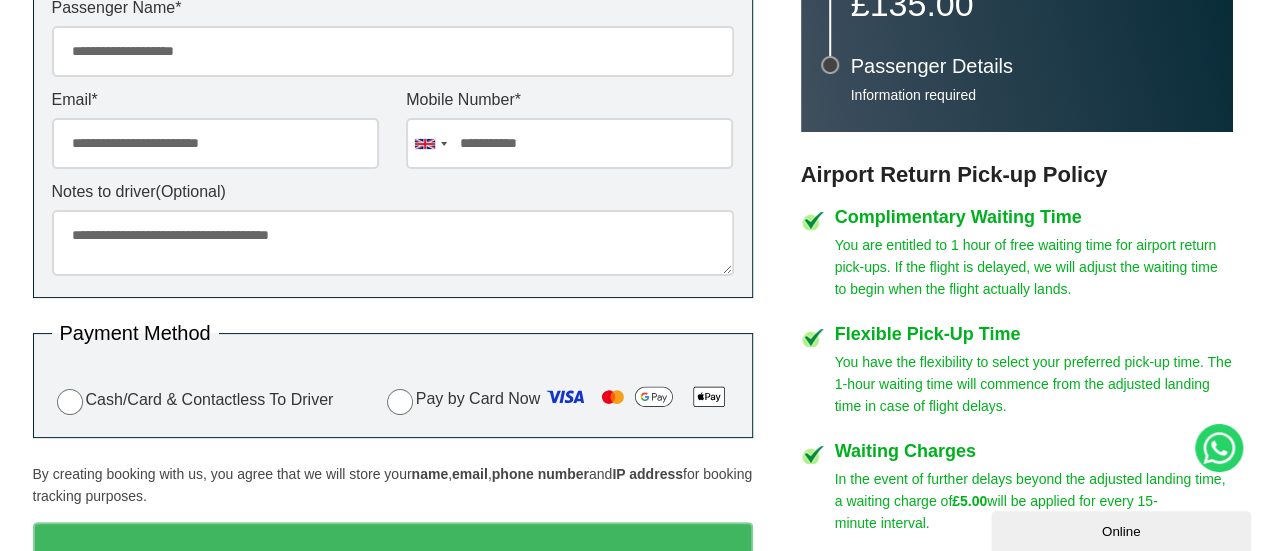 click on "**********" at bounding box center [393, 243] 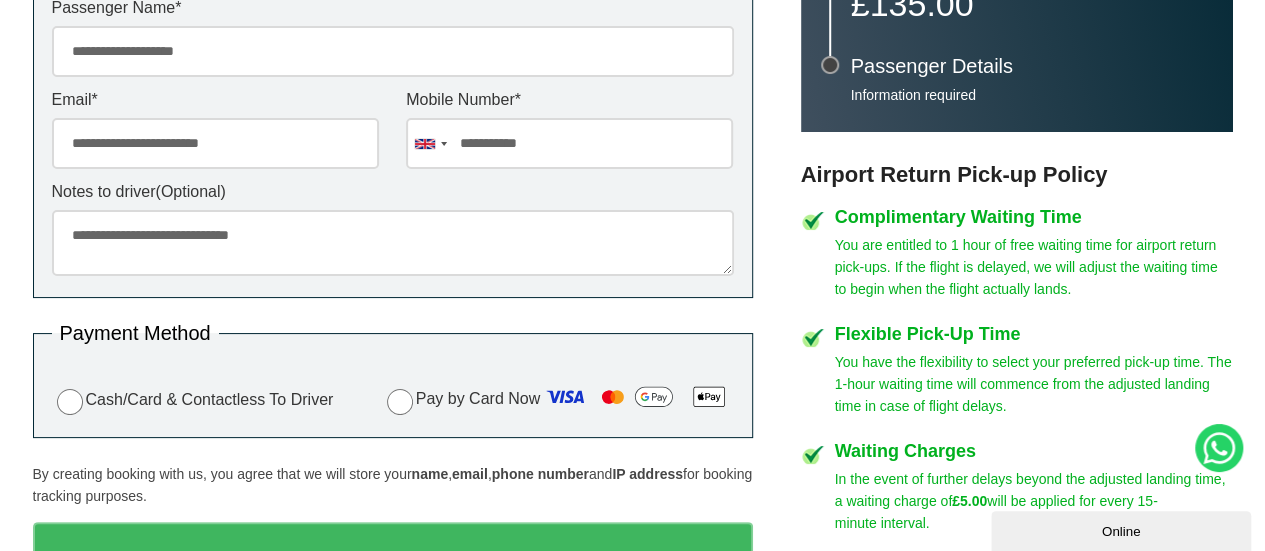 click on "**********" at bounding box center (393, 243) 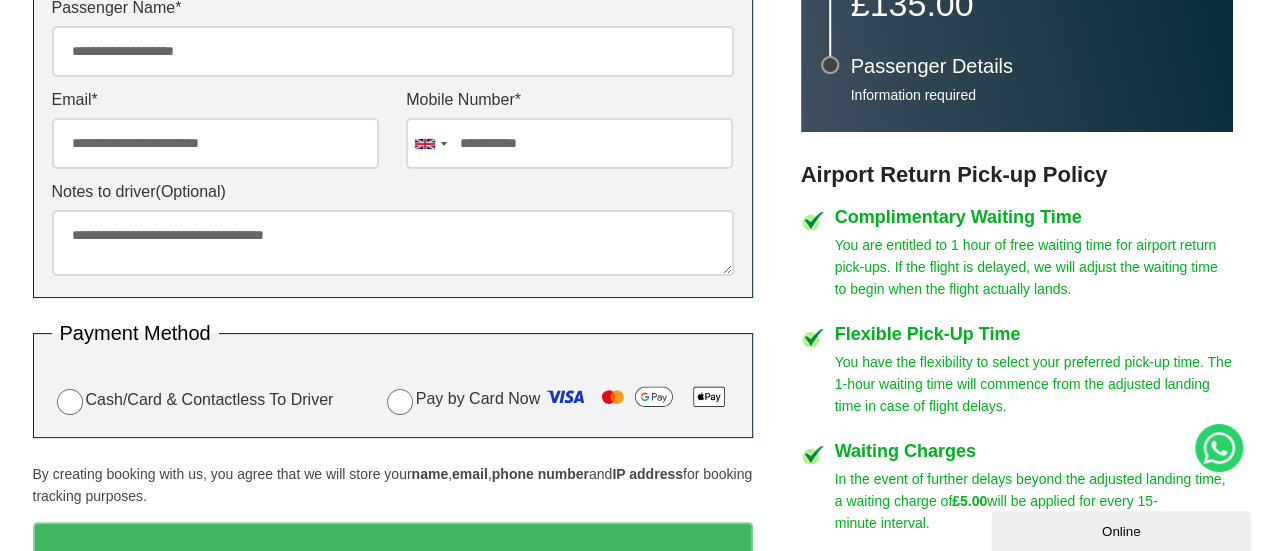 click on "**********" at bounding box center [393, 243] 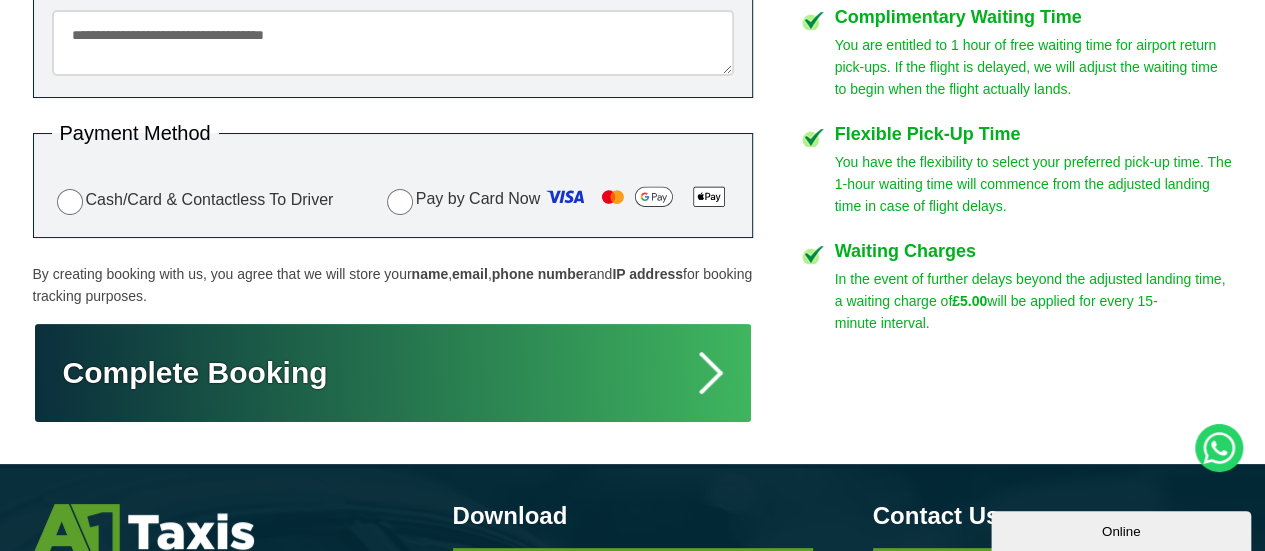 type on "**********" 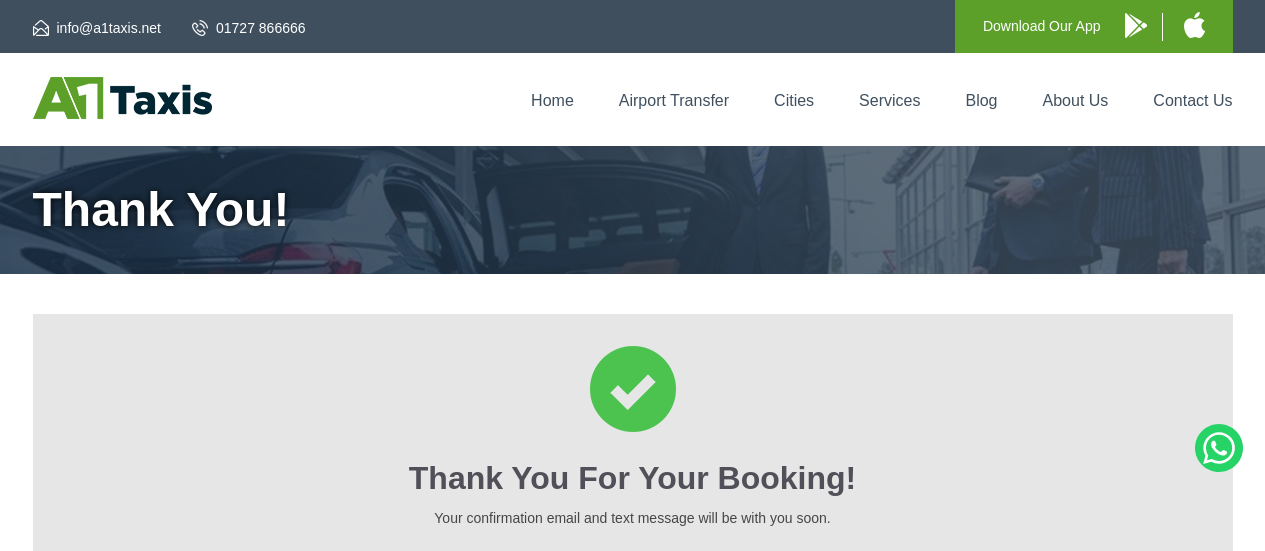scroll, scrollTop: 0, scrollLeft: 0, axis: both 